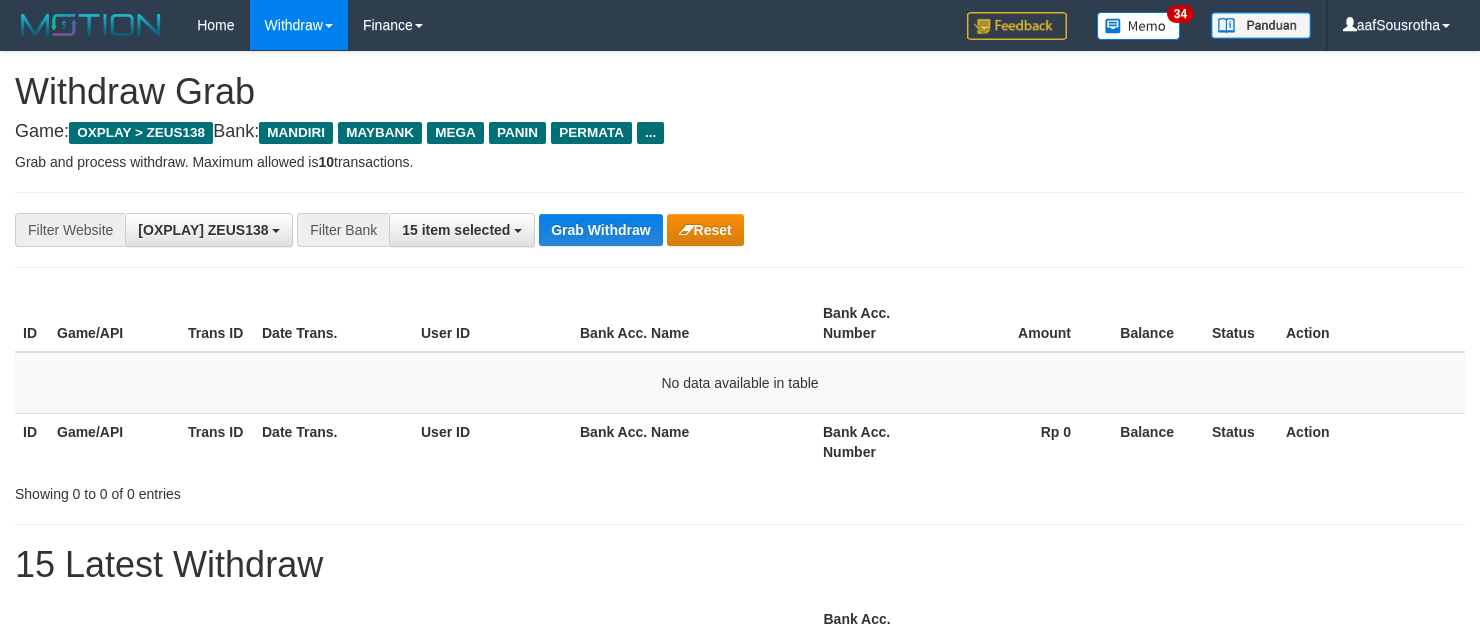 scroll, scrollTop: 0, scrollLeft: 0, axis: both 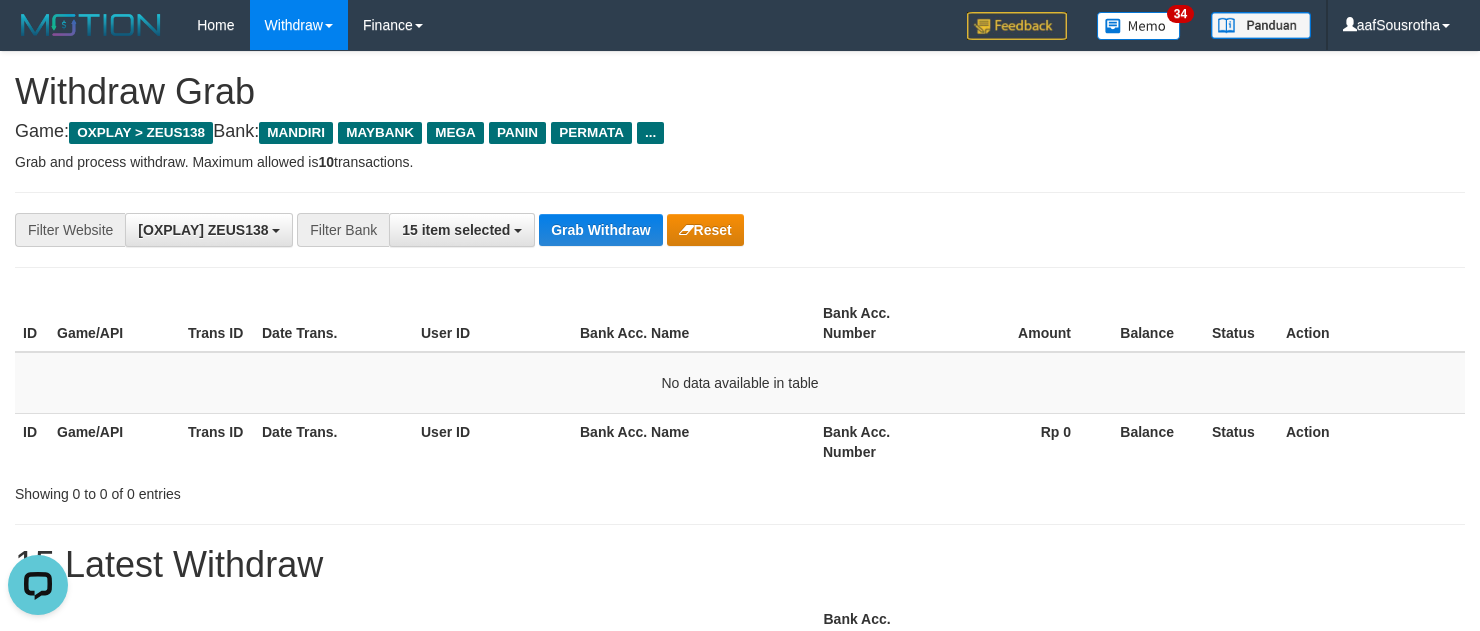 click on "**********" at bounding box center [740, 230] 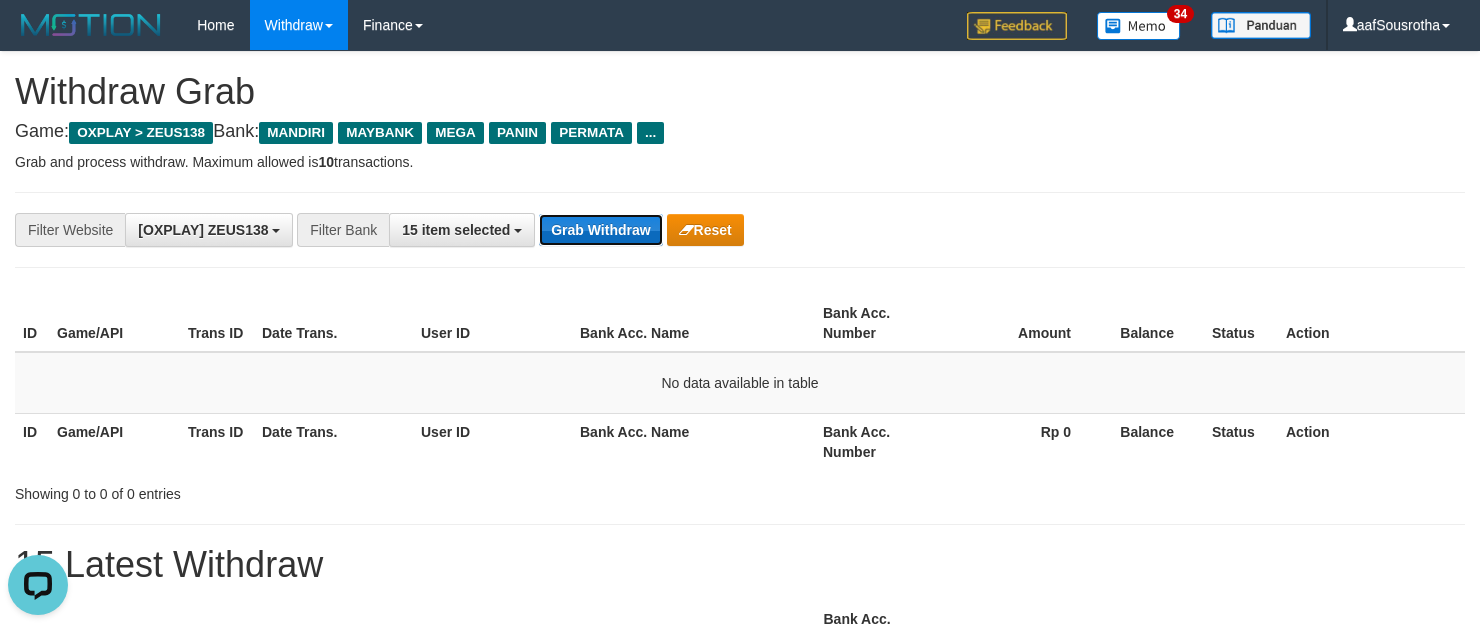 click on "Grab Withdraw" at bounding box center [600, 230] 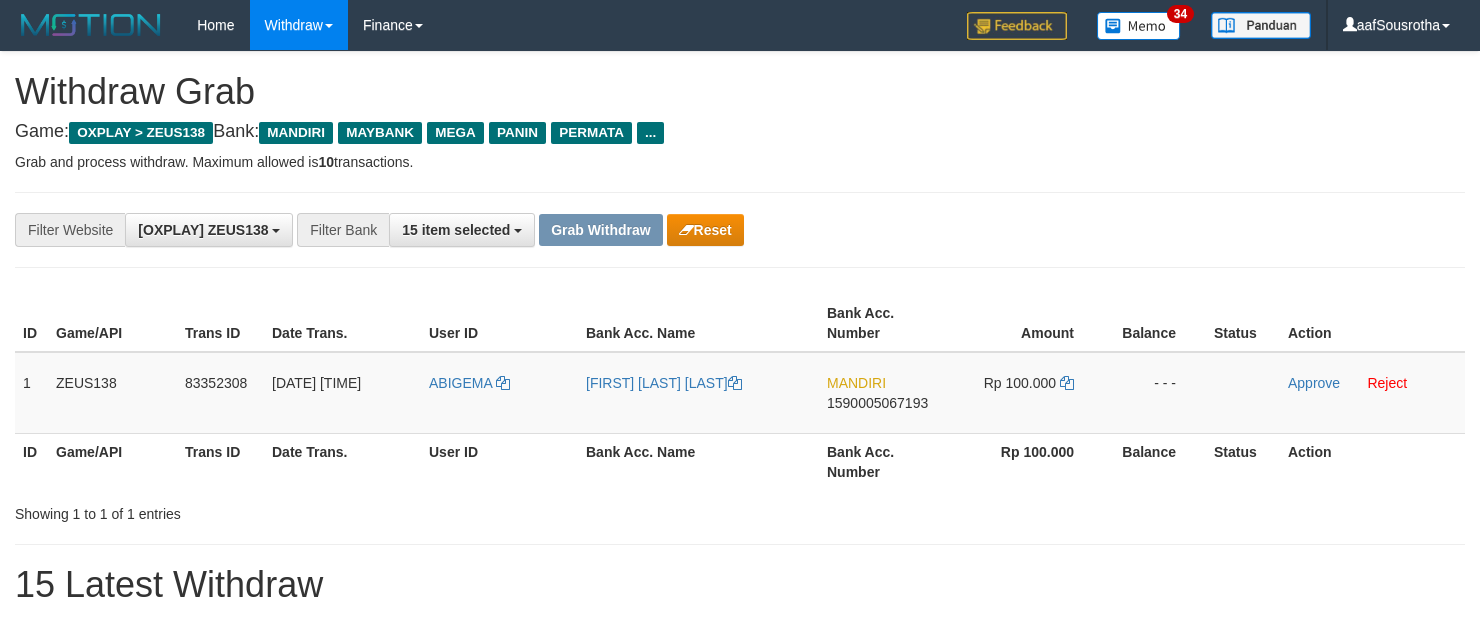 scroll, scrollTop: 0, scrollLeft: 0, axis: both 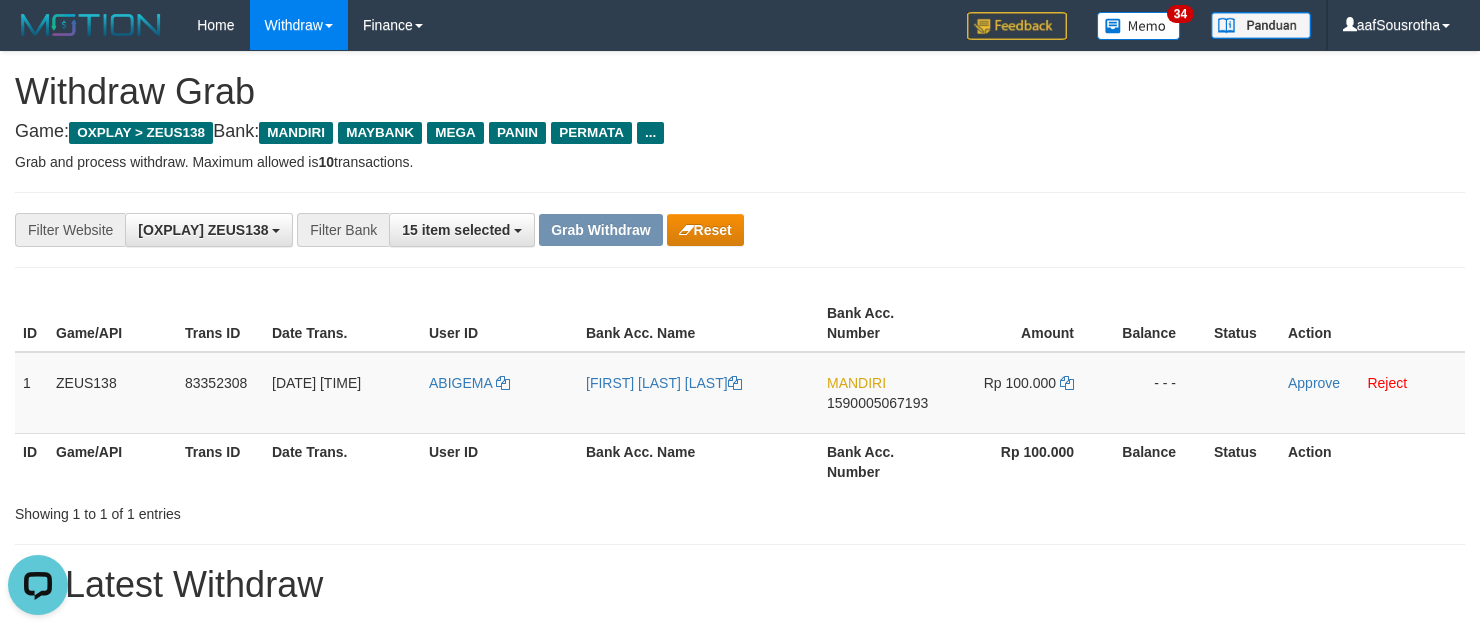 click on "**********" at bounding box center [740, 230] 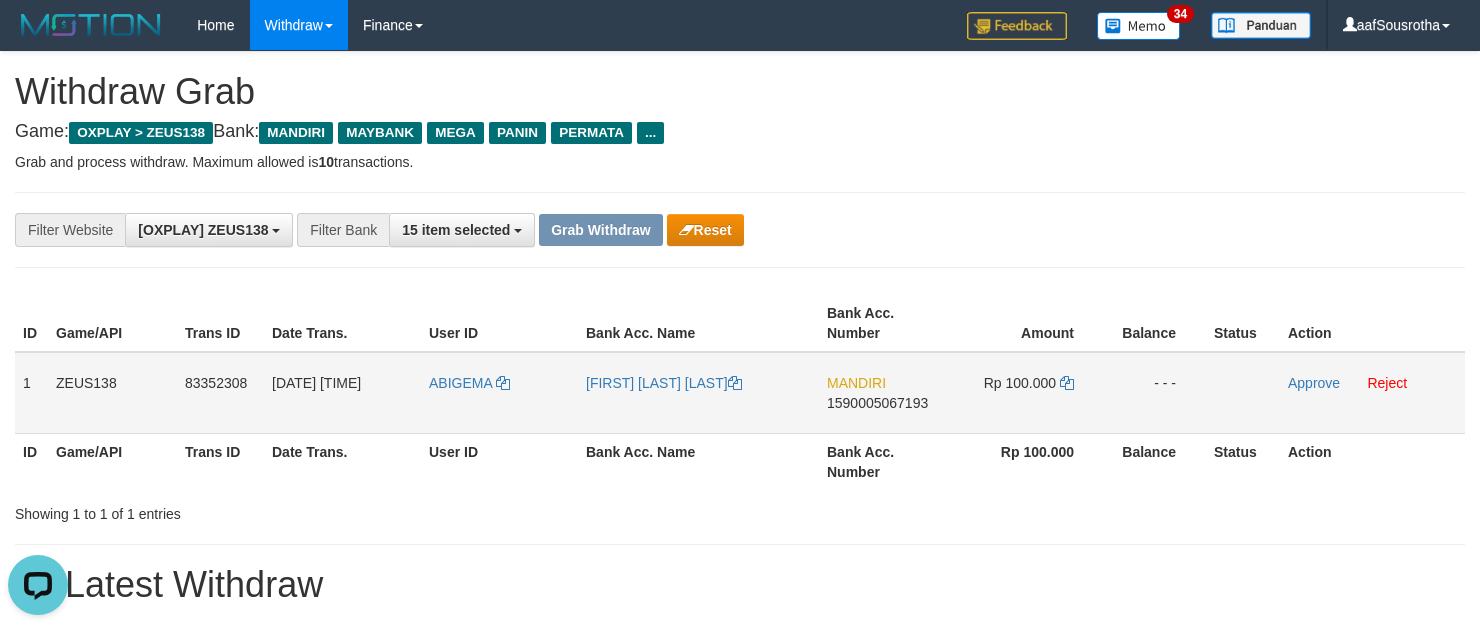 click on "ABIGEMA" at bounding box center (499, 393) 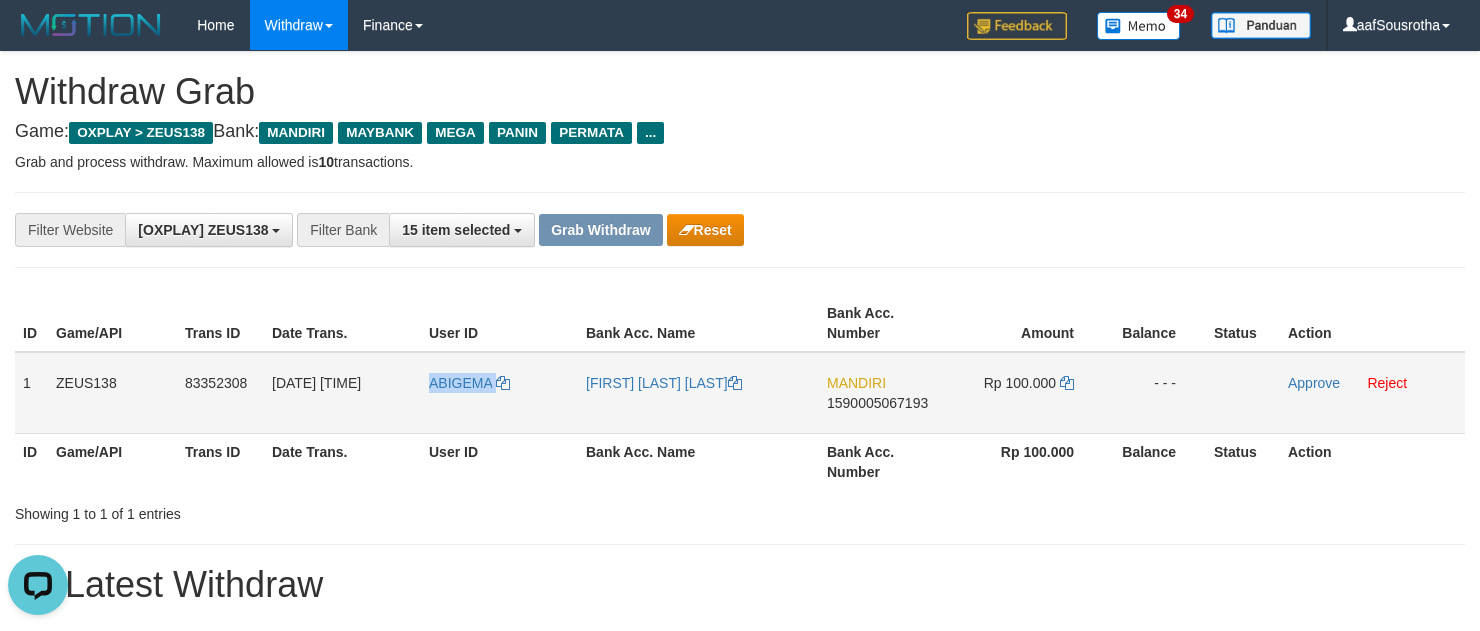 click on "ABIGEMA" at bounding box center (499, 393) 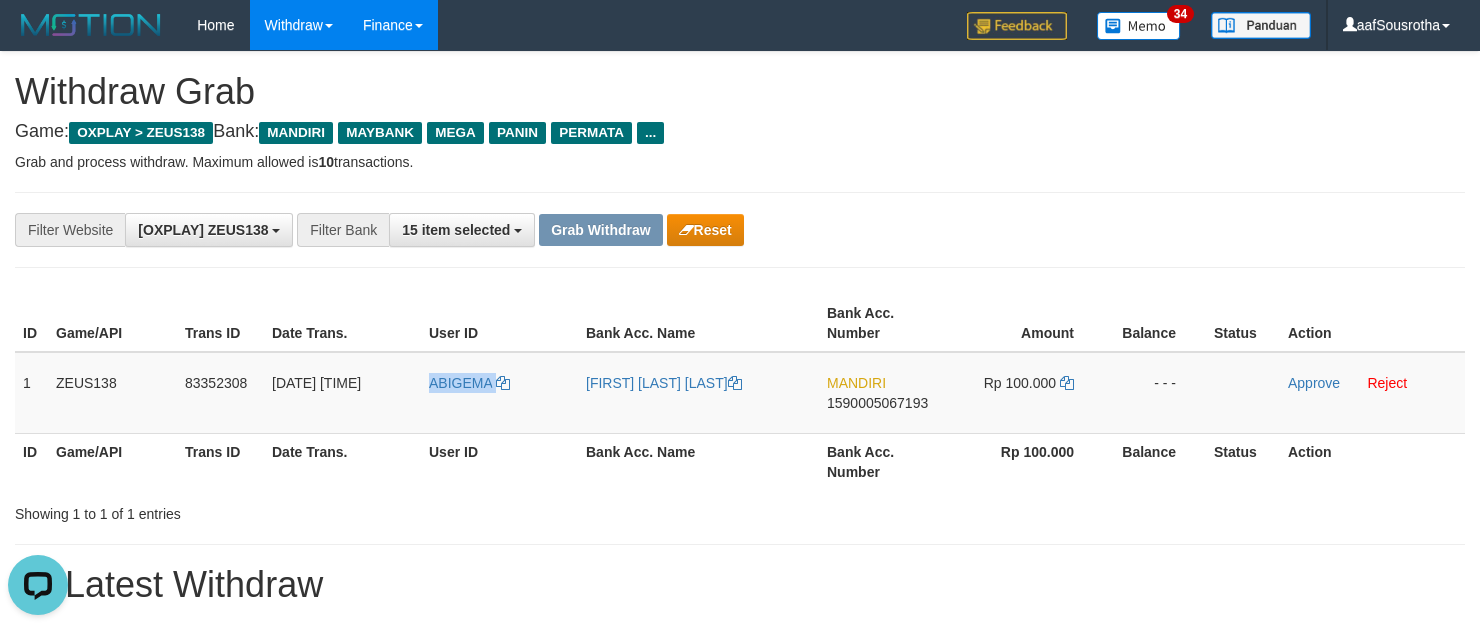 copy on "ABIGEMA" 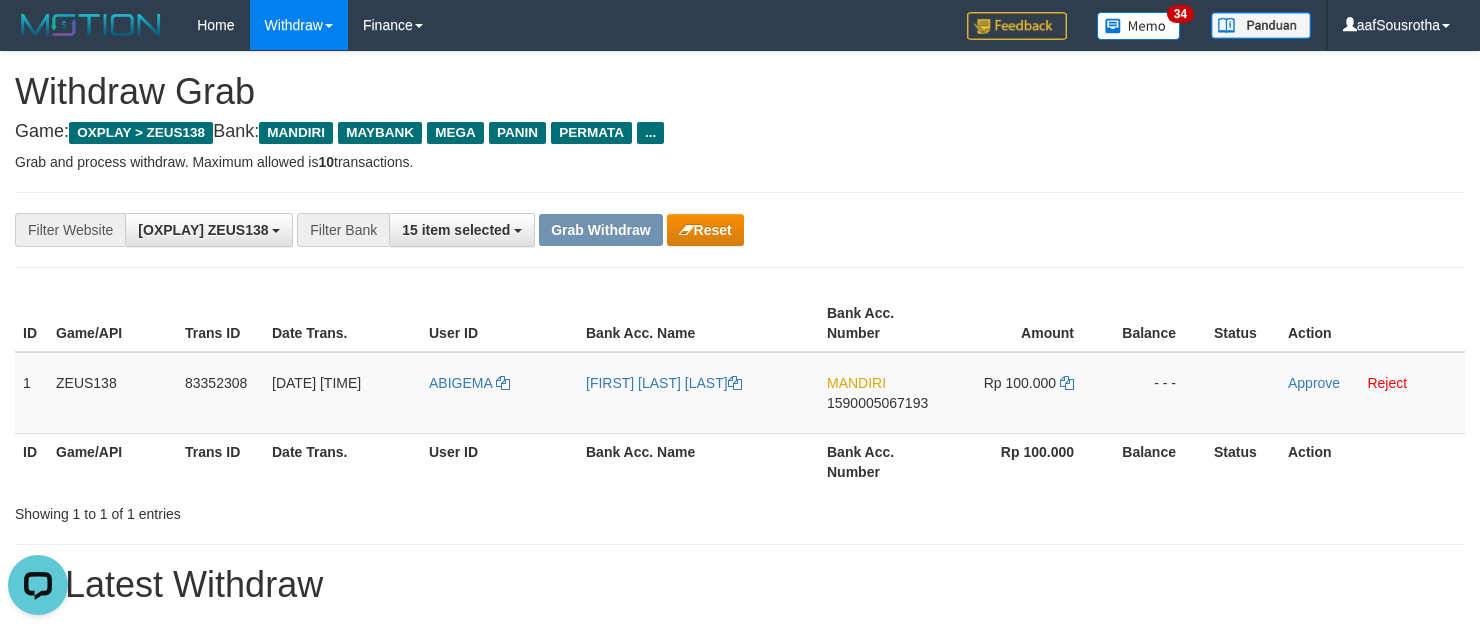 click on "**********" at bounding box center [740, 1123] 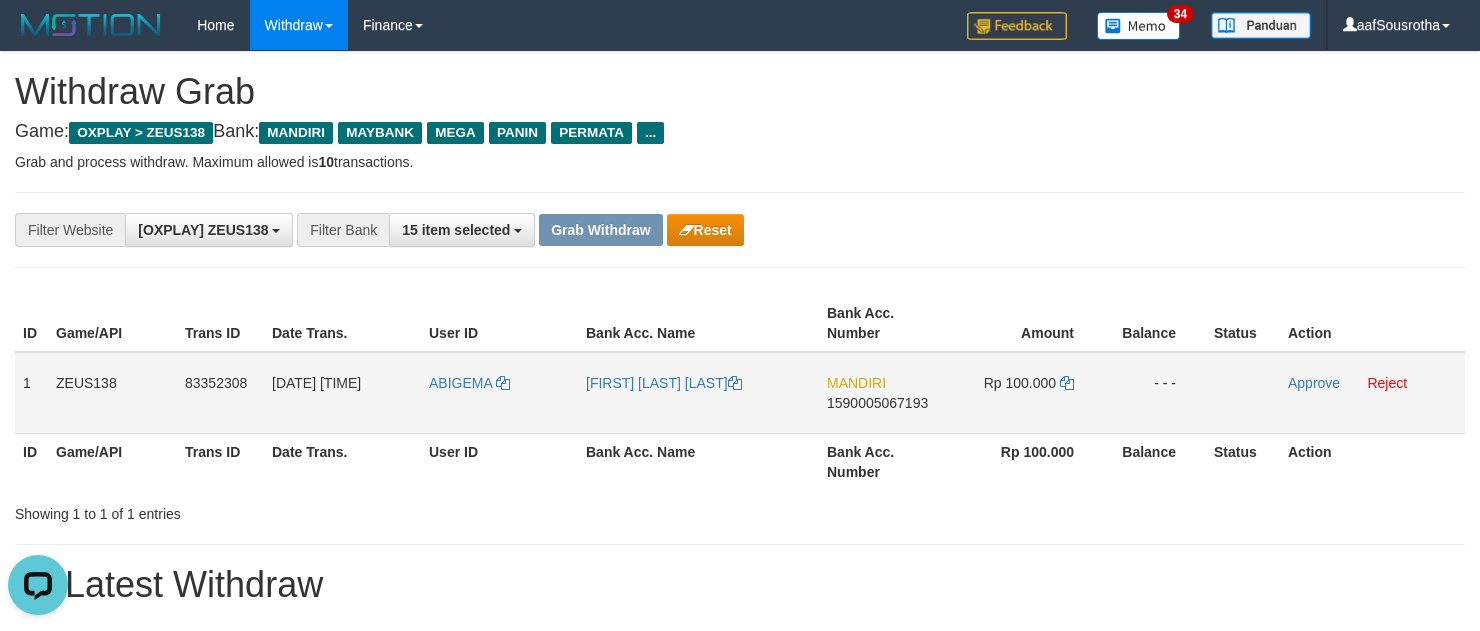 click on "1590005067193" at bounding box center (877, 403) 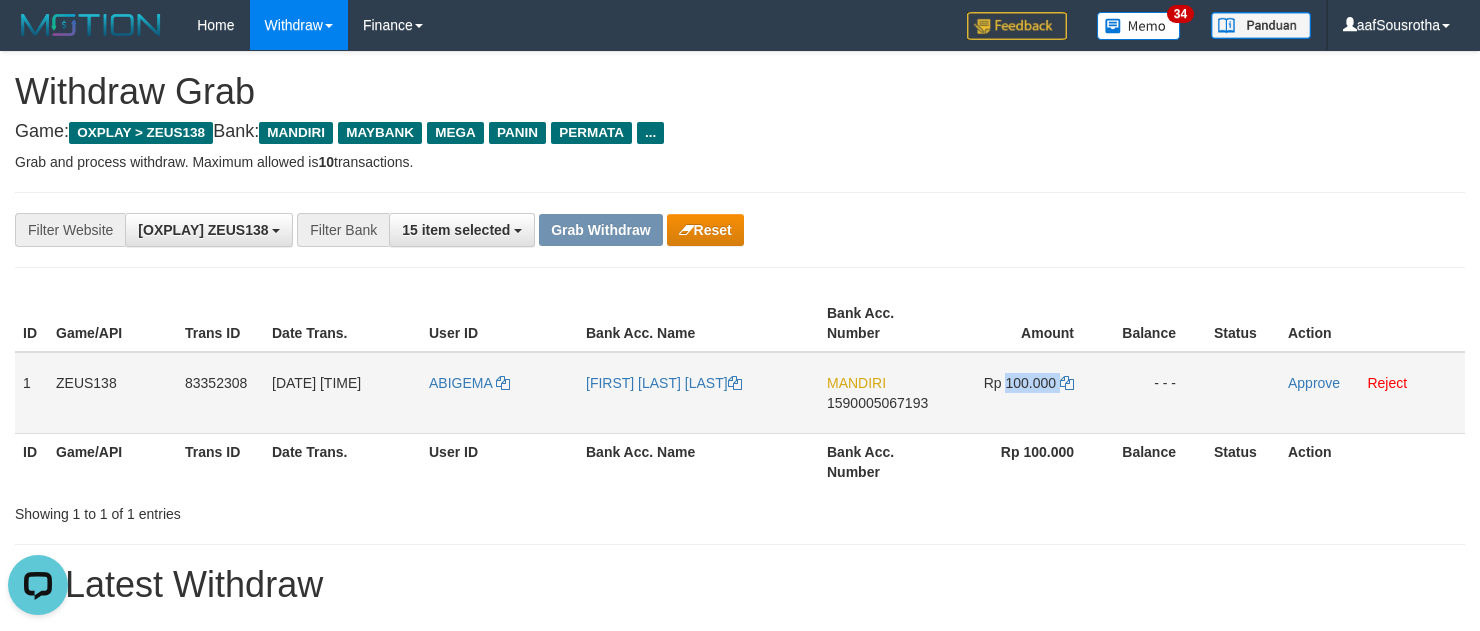 click on "Rp 100.000" at bounding box center (1020, 383) 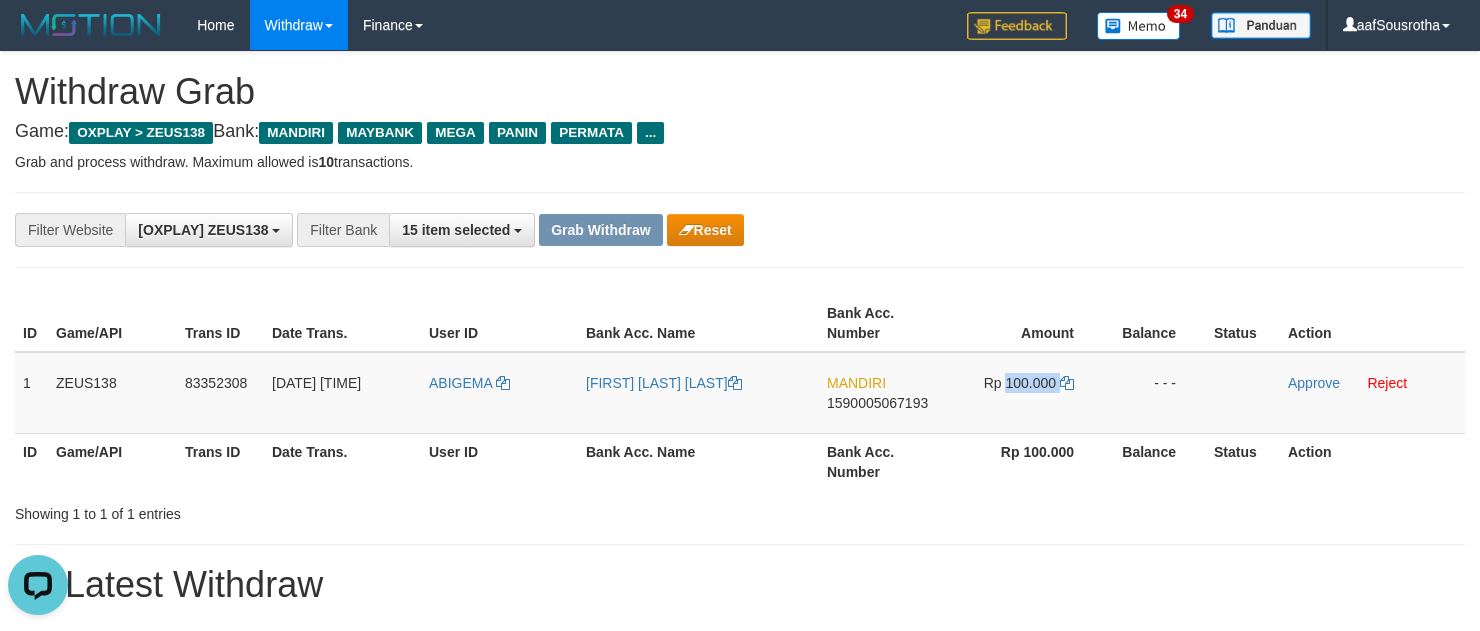 copy on "100.000" 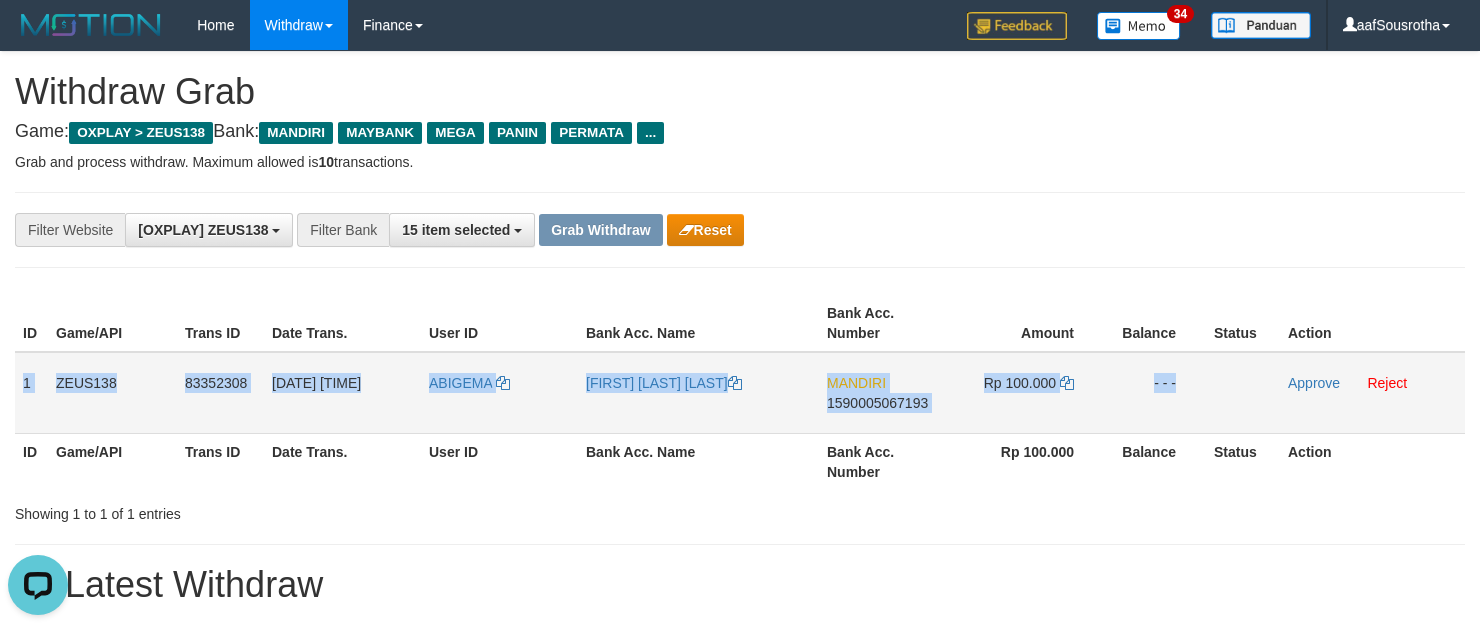 drag, startPoint x: 25, startPoint y: 376, endPoint x: 1231, endPoint y: 413, distance: 1206.5675 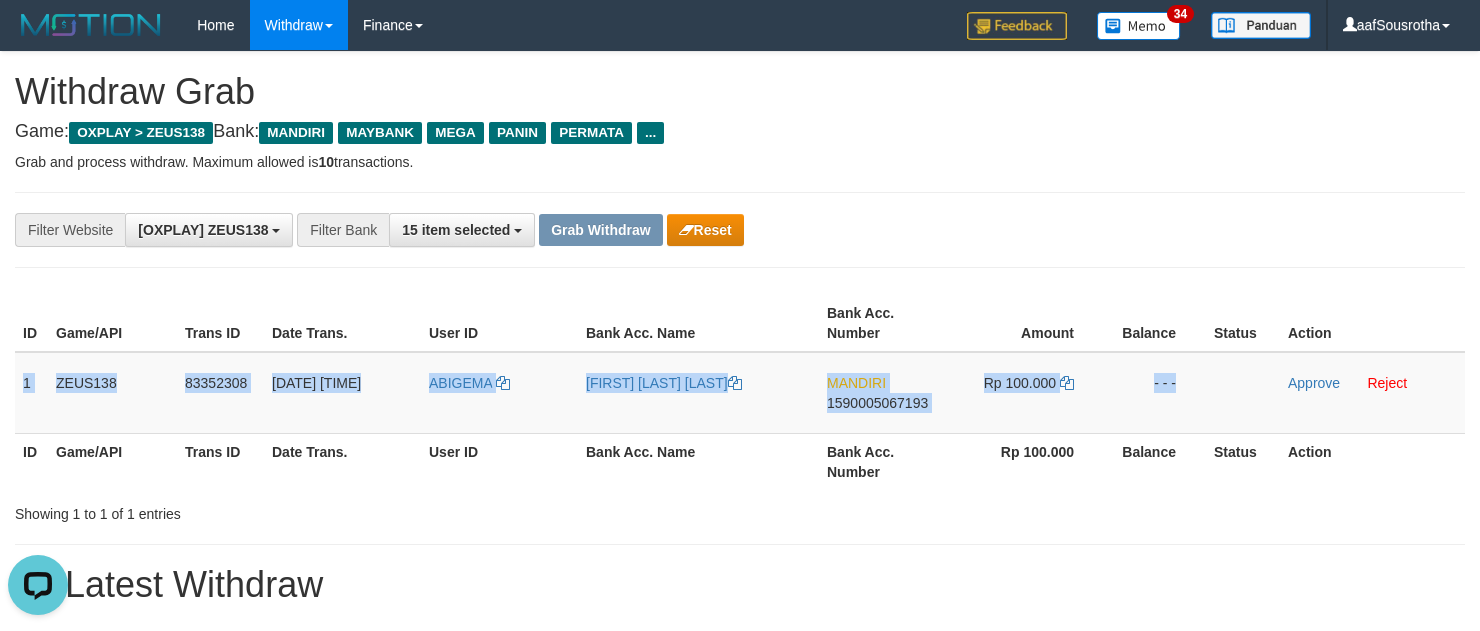 copy on "1
ZEUS138
83352308
10/07/2025 06:50:43
ABIGEMA
ABI GEMA FITRIANTO
MANDIRI
1590005067193
Rp 100.000
- - -" 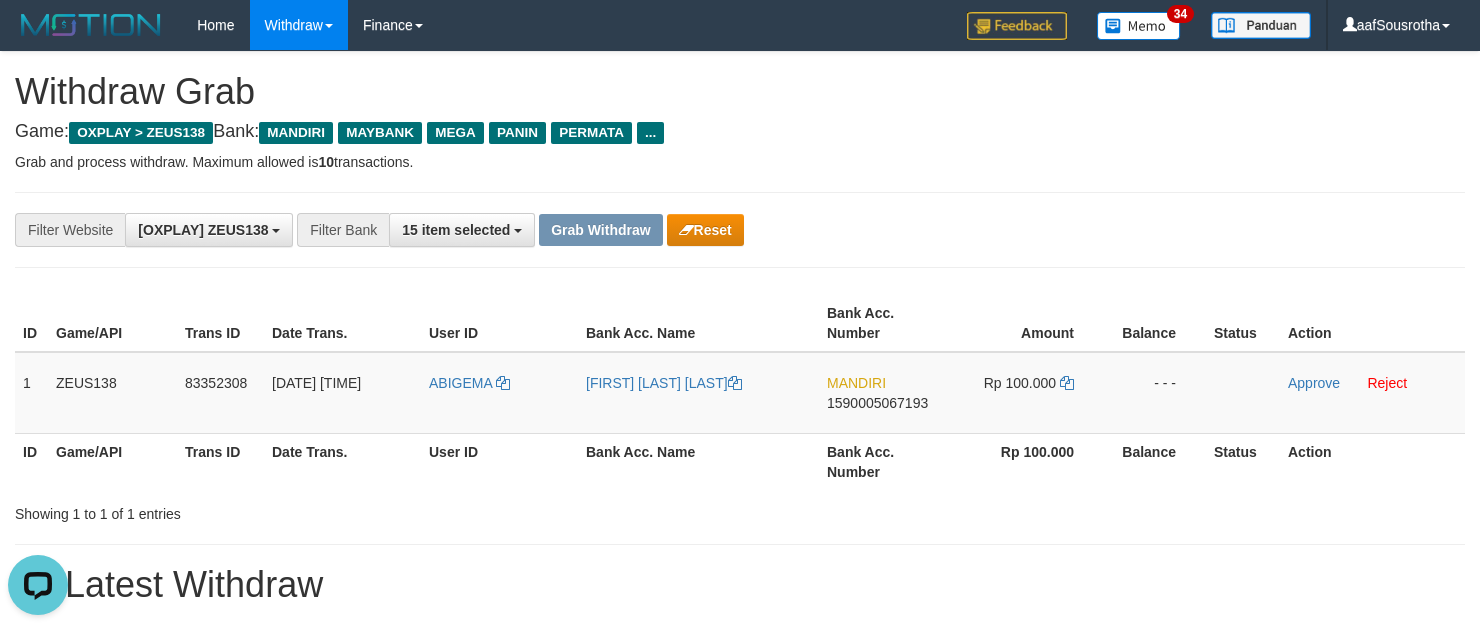 click on "**********" at bounding box center (740, 230) 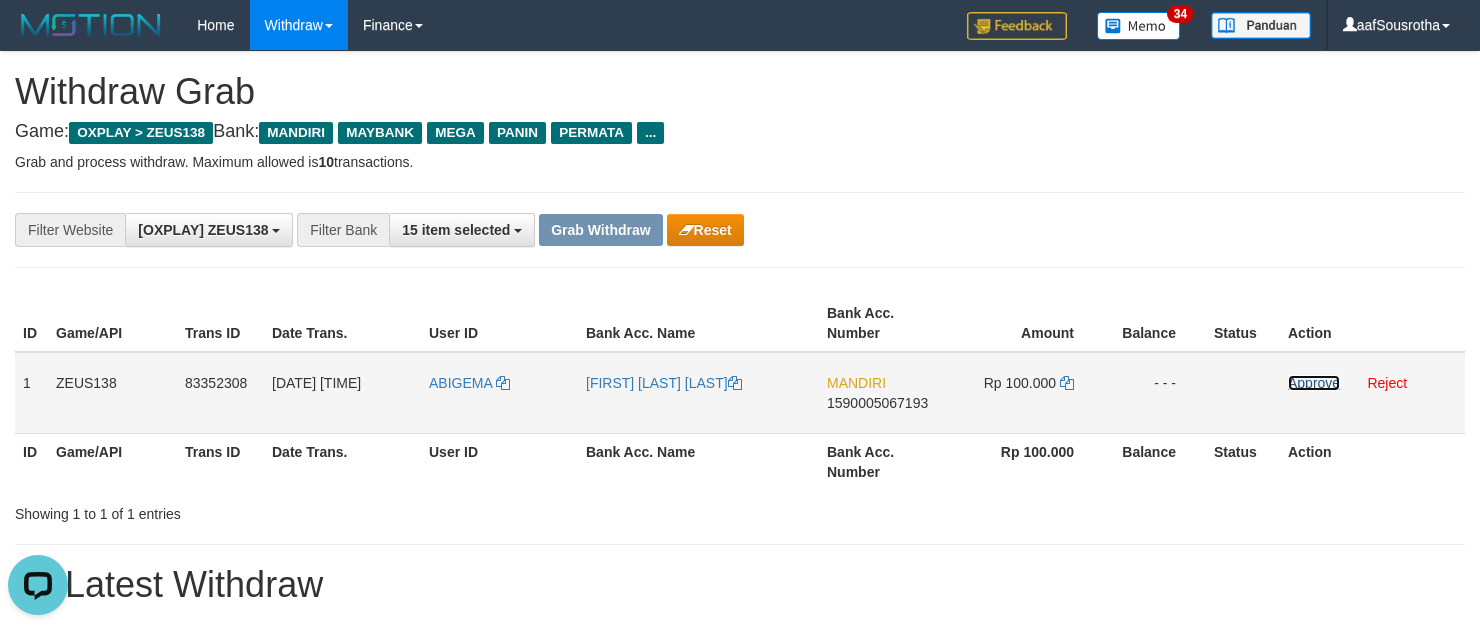 click on "Approve" at bounding box center (1314, 383) 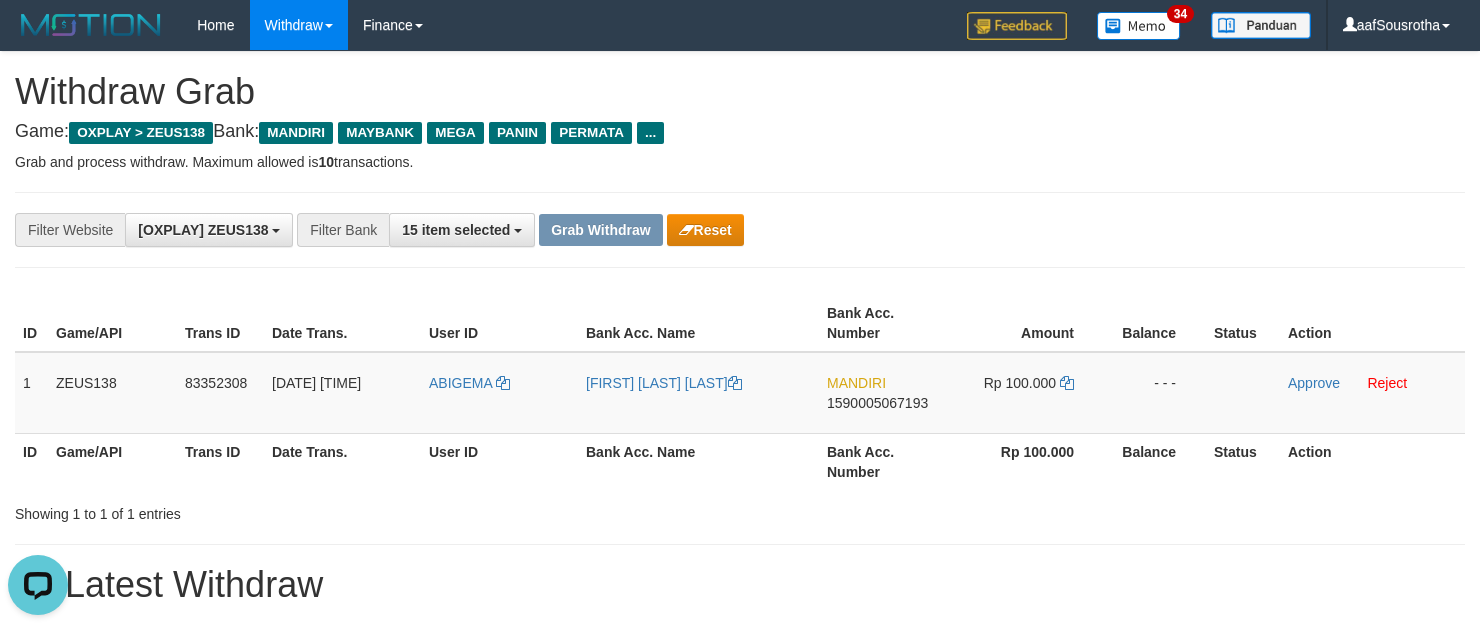 click on "**********" at bounding box center [740, 1123] 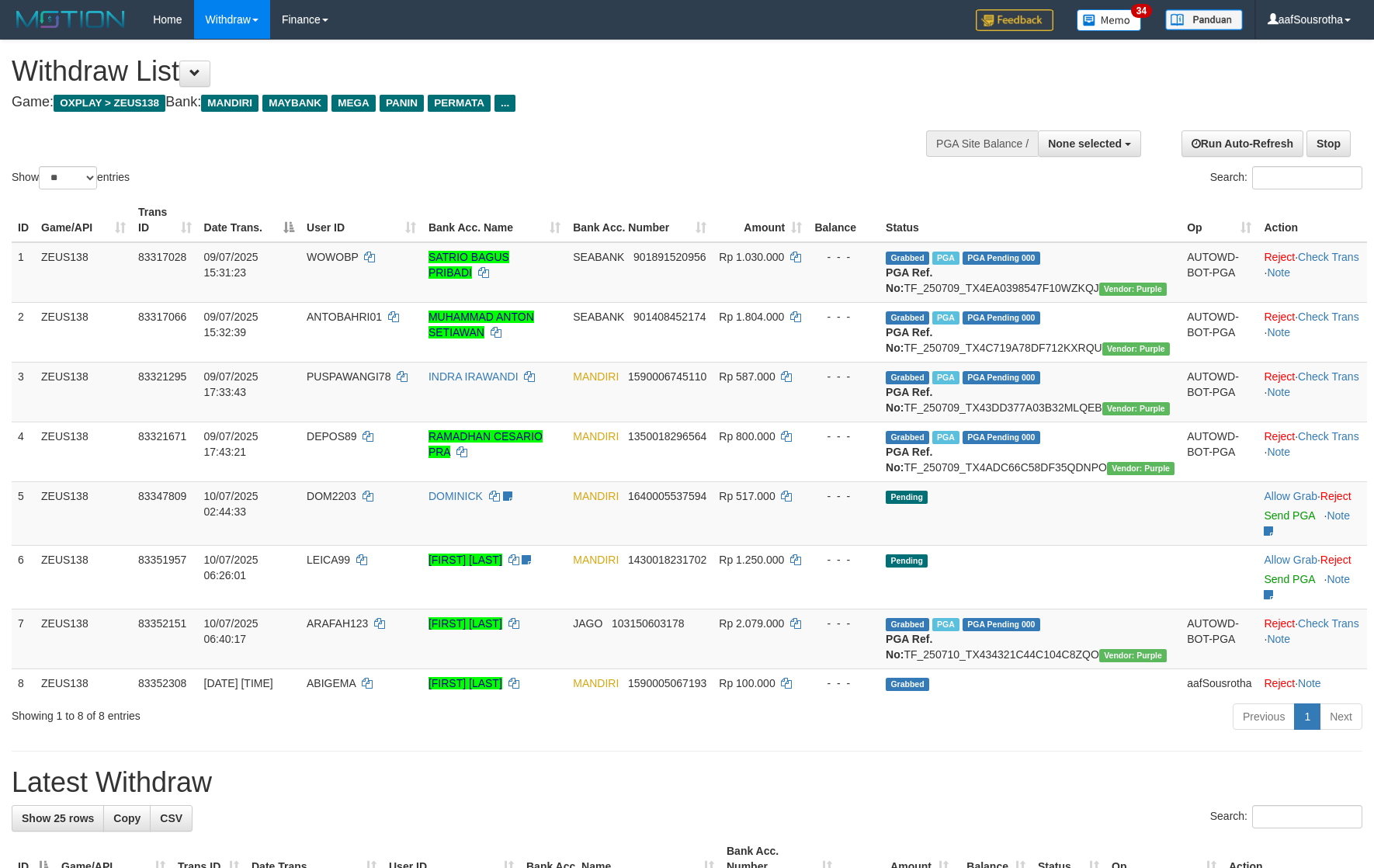 scroll, scrollTop: 0, scrollLeft: 0, axis: both 